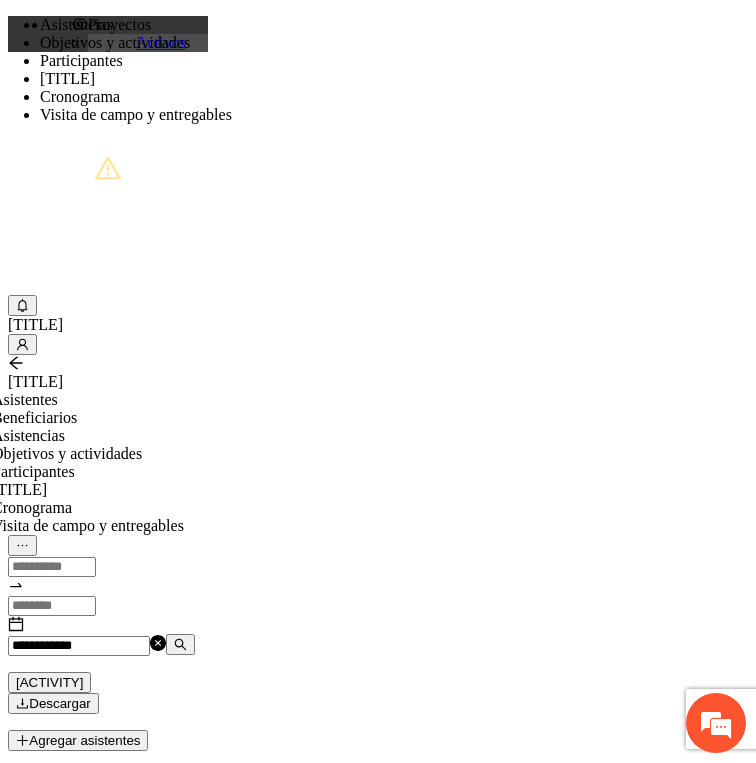 scroll, scrollTop: 0, scrollLeft: 0, axis: both 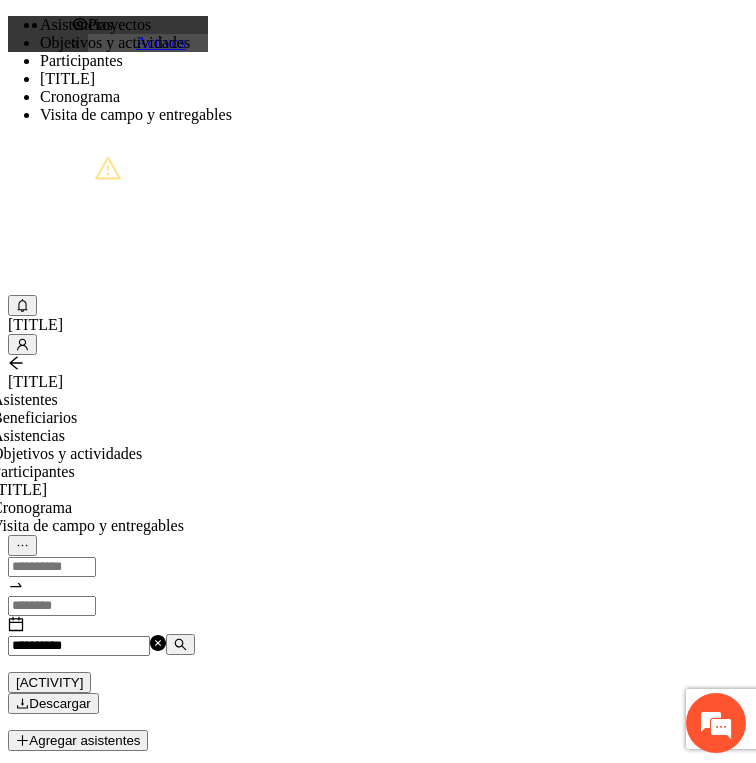 click on "**********" at bounding box center (79, 646) 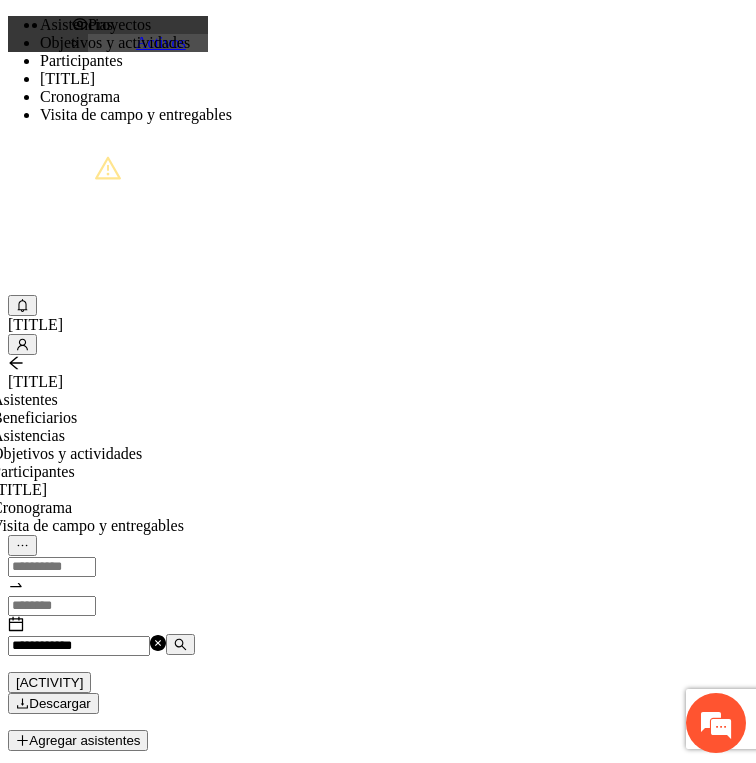 click on "**********" at bounding box center (79, 646) 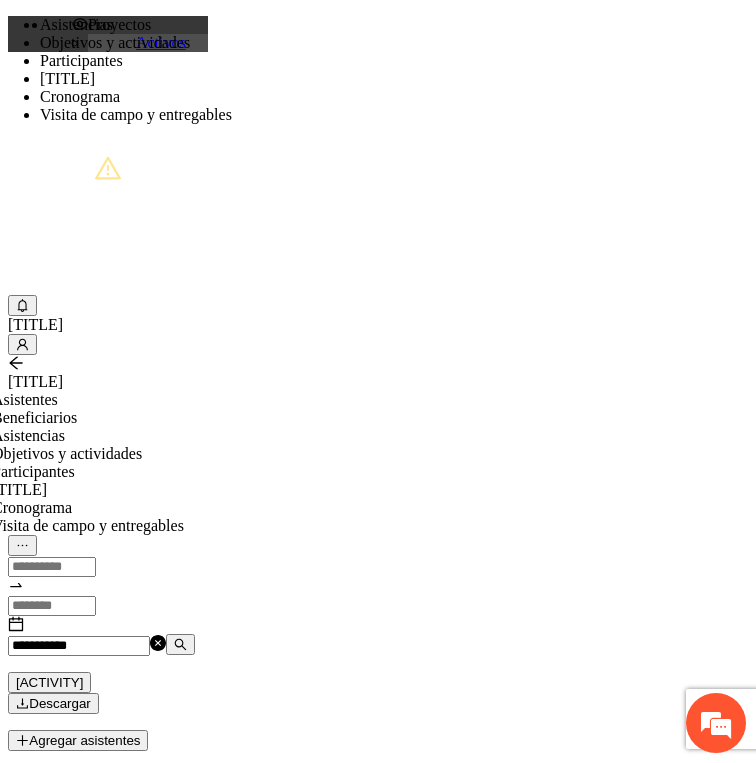 click on "**********" at bounding box center [79, 646] 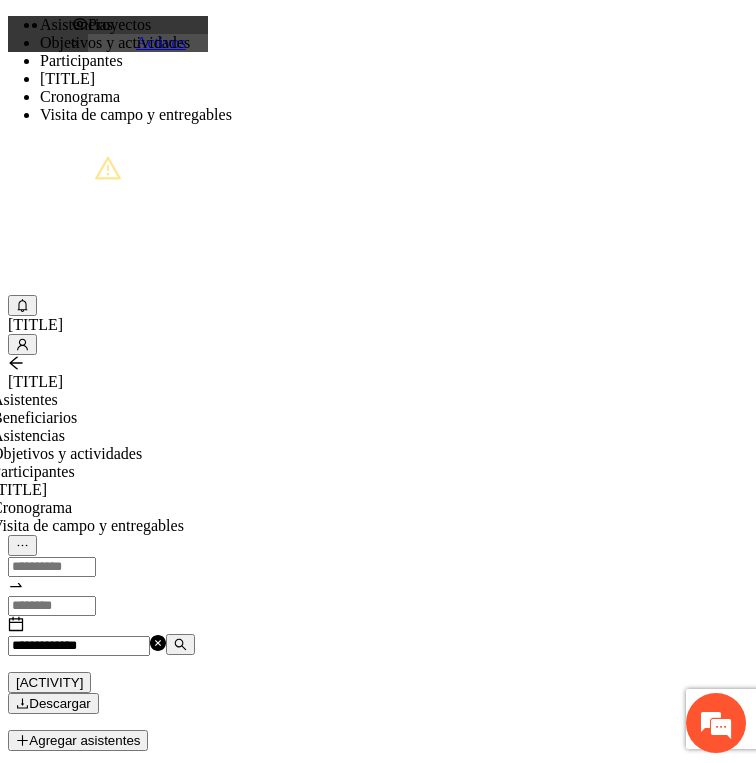 click on "**********" at bounding box center [79, 646] 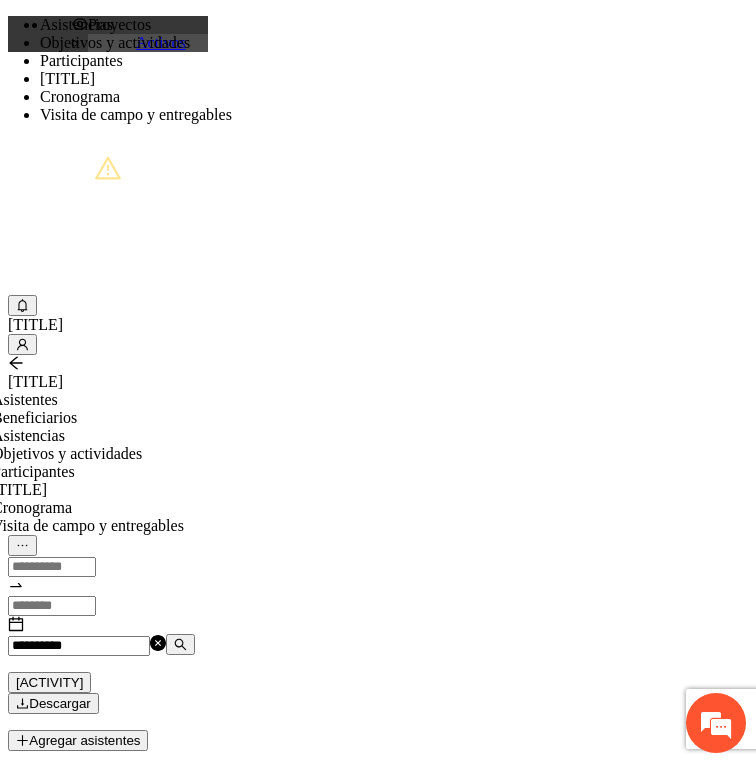 click on "**********" at bounding box center (79, 646) 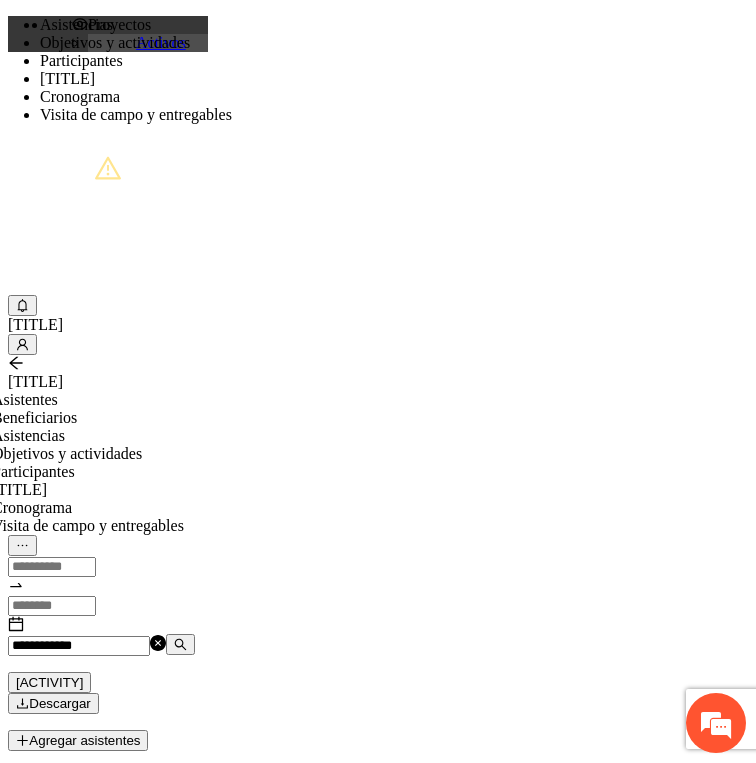 click on "**********" at bounding box center [79, 646] 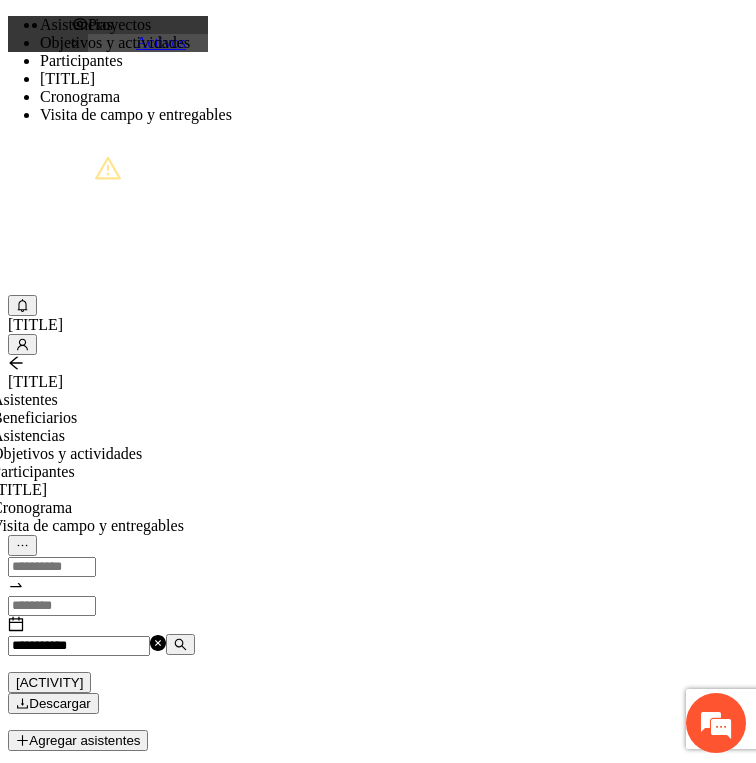 click on "**********" at bounding box center (79, 646) 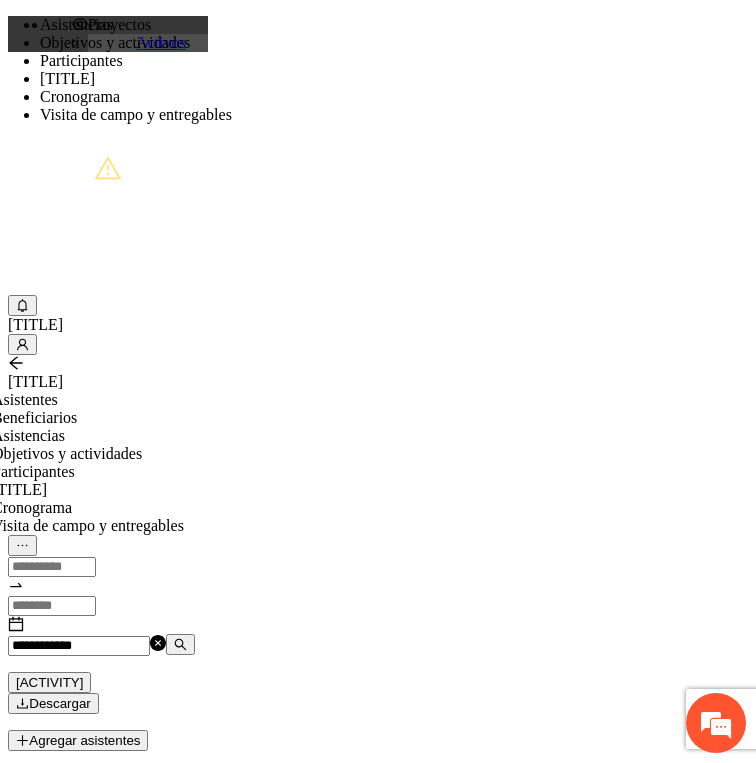 click on "**********" at bounding box center (79, 646) 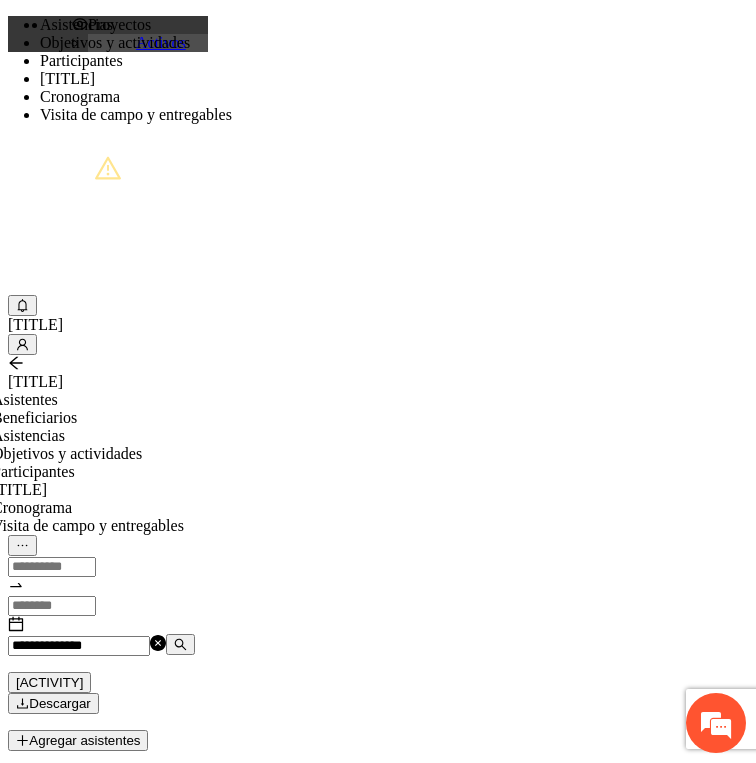 scroll, scrollTop: 62, scrollLeft: 0, axis: vertical 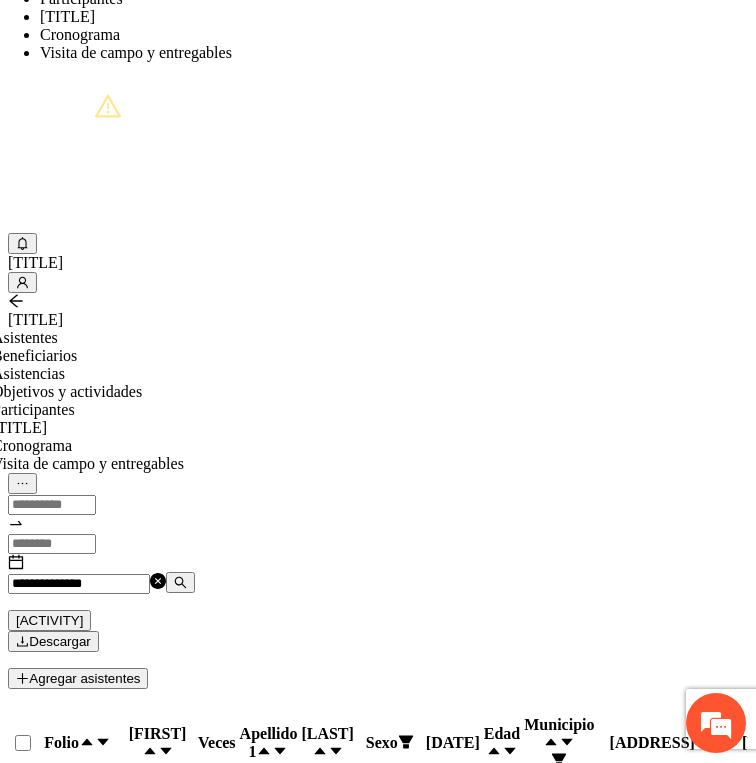 click on "**********" at bounding box center [79, 584] 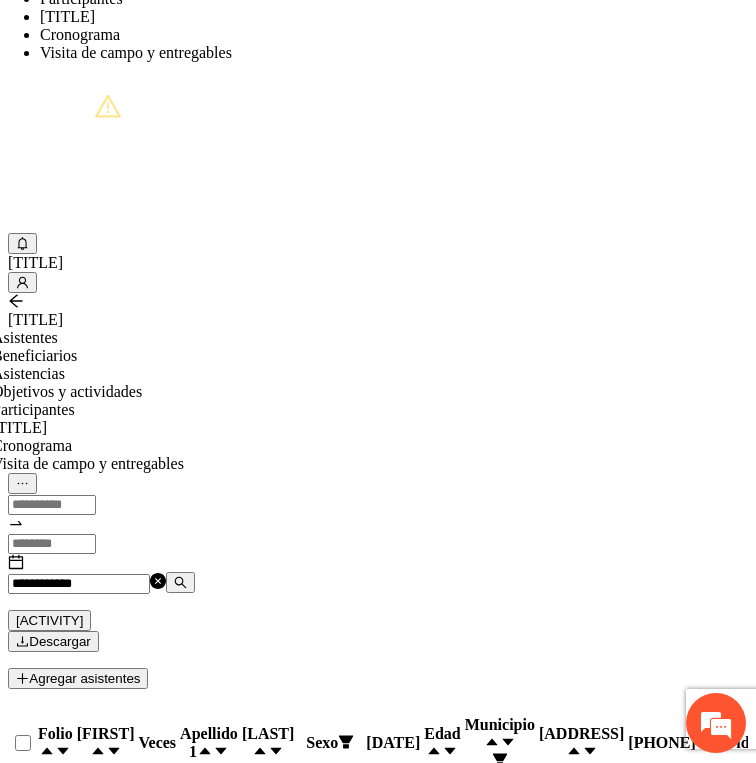 scroll, scrollTop: 0, scrollLeft: 0, axis: both 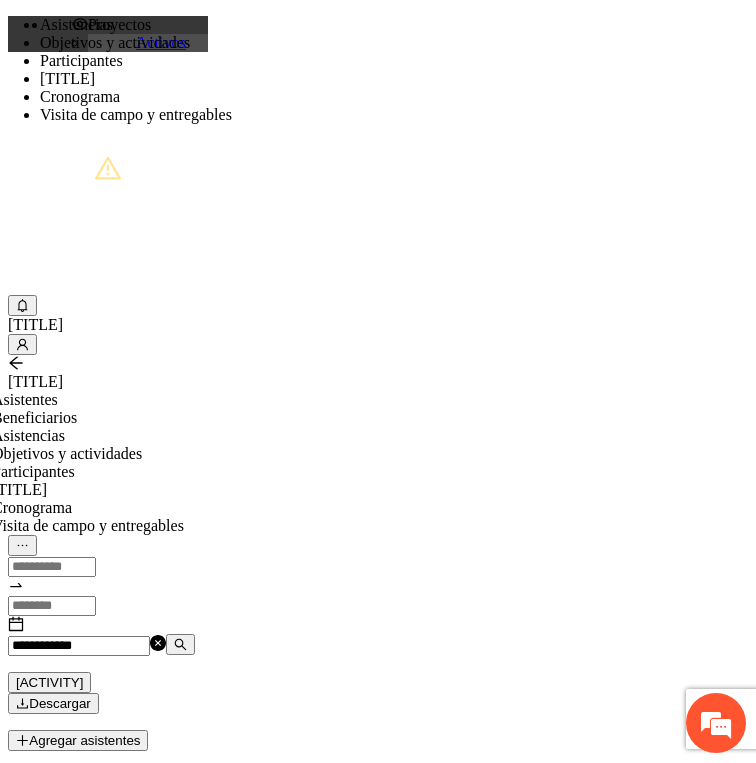 click on "**********" at bounding box center [79, 646] 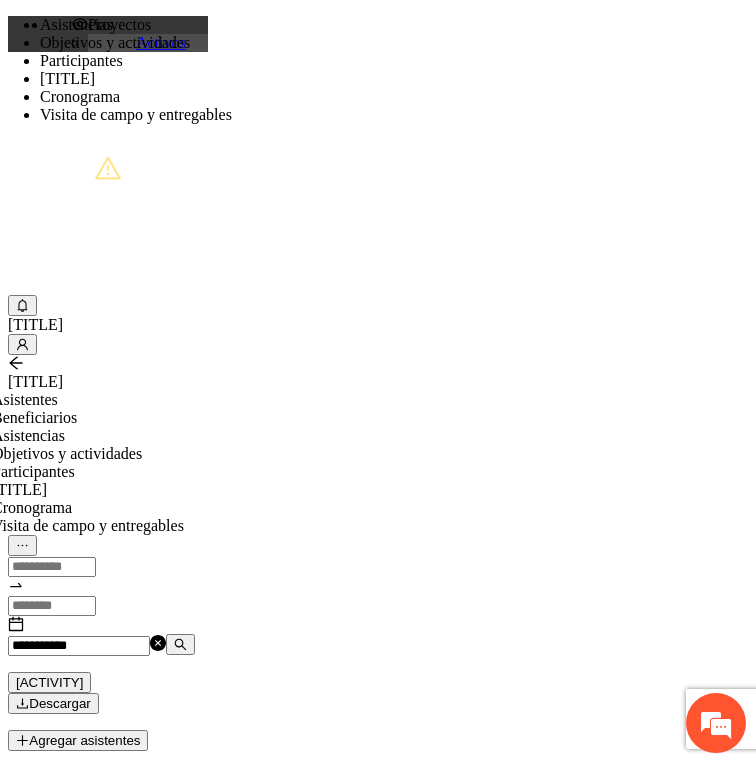 click on "**********" at bounding box center [79, 646] 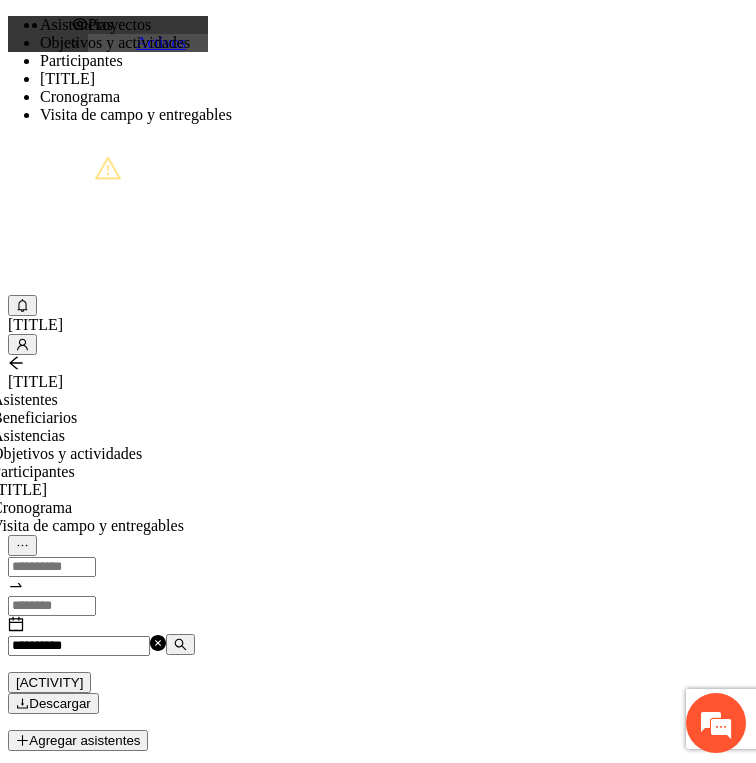 click on "**********" at bounding box center (79, 646) 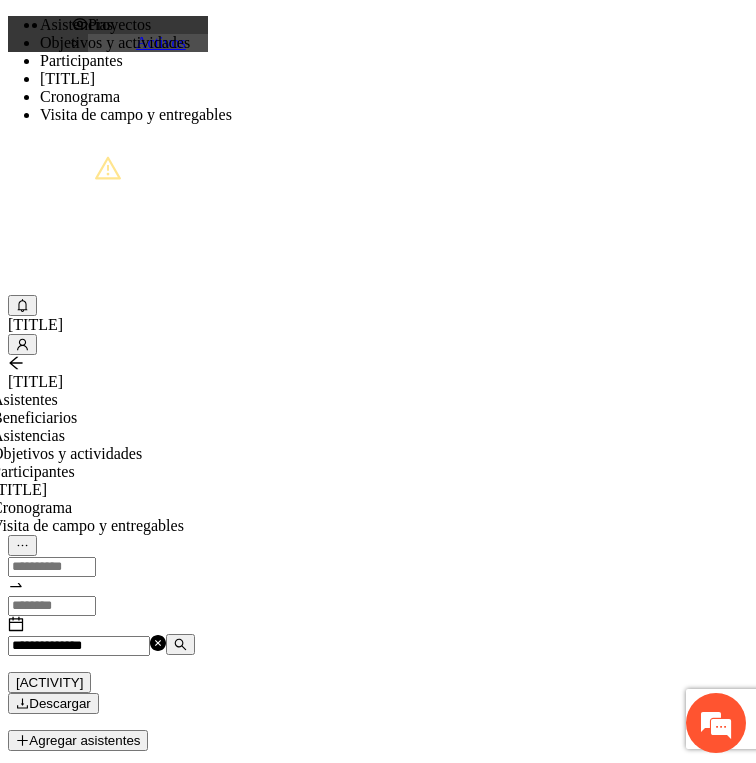 click on "**********" at bounding box center [79, 646] 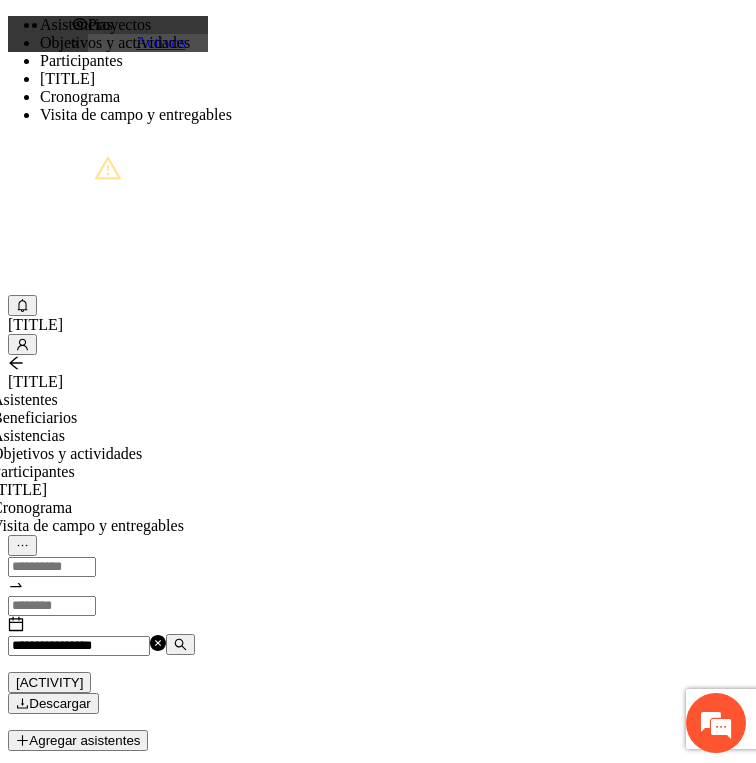 click on "**********" at bounding box center (79, 646) 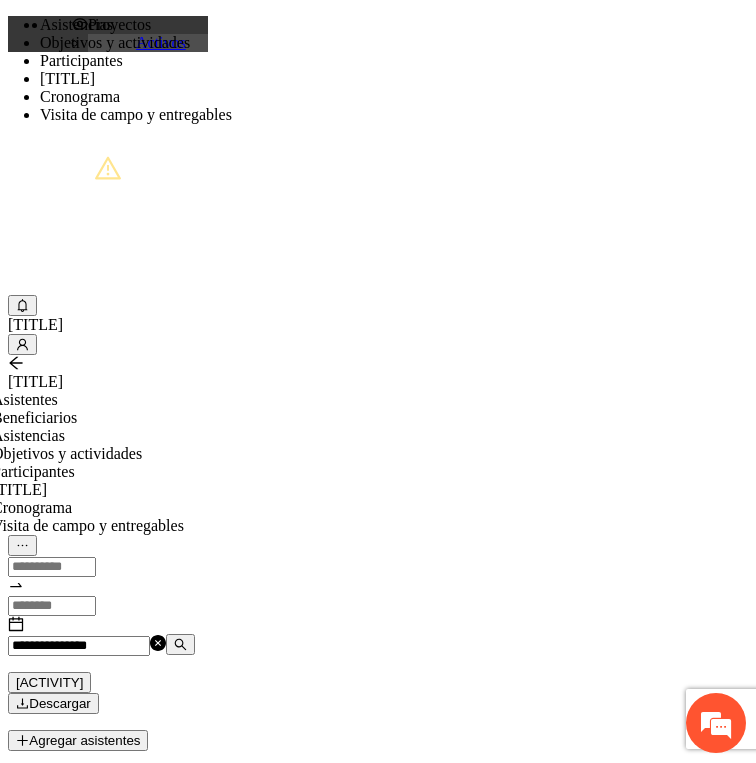 click on "**********" at bounding box center (79, 646) 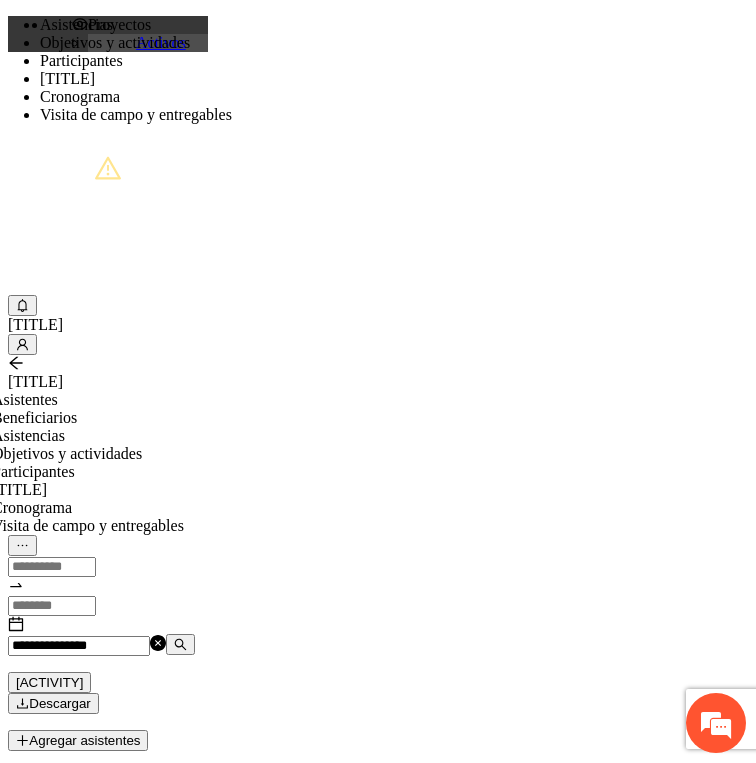 click on "**********" at bounding box center [79, 646] 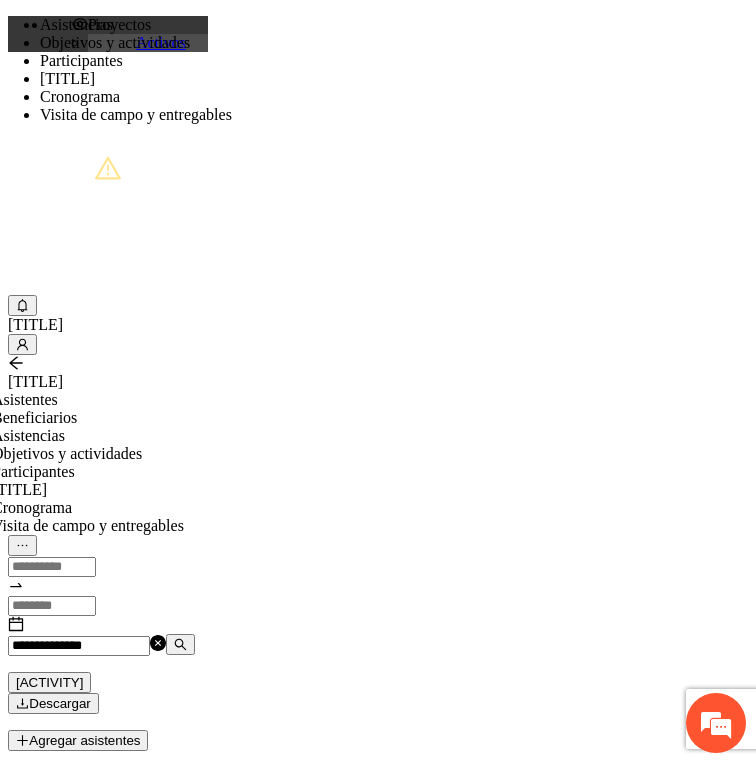 click on "**********" at bounding box center (79, 646) 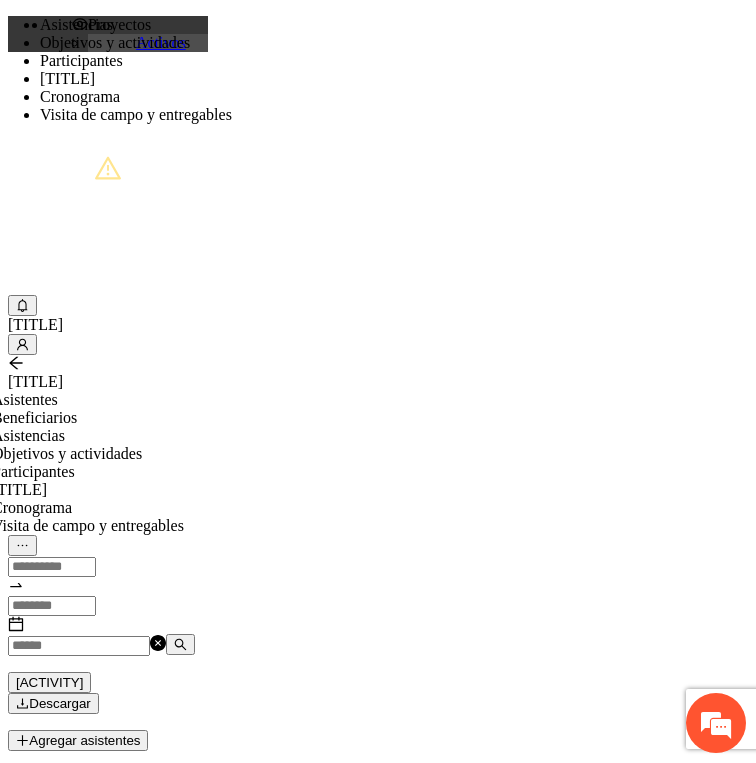 click at bounding box center (79, 646) 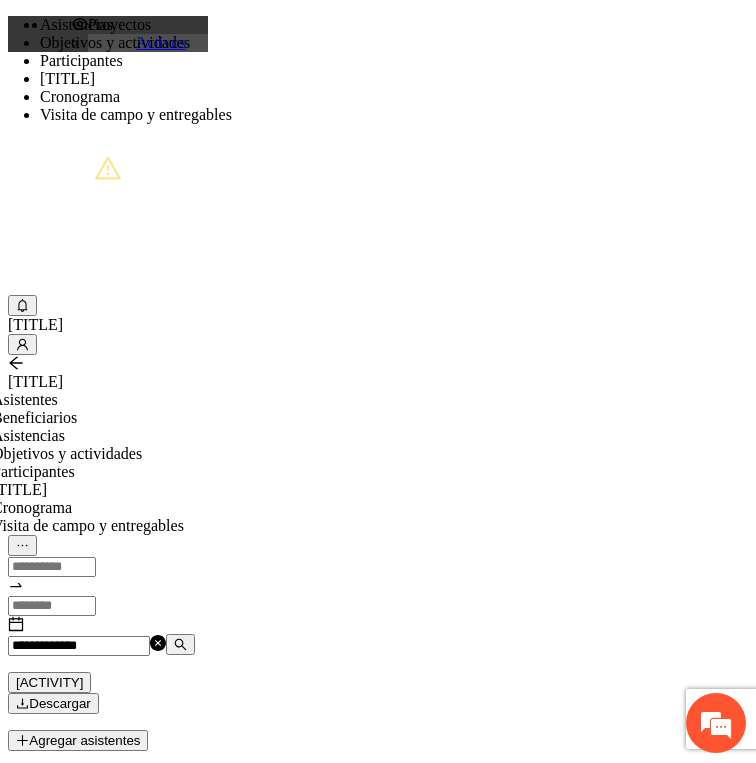 click on "**********" at bounding box center (79, 646) 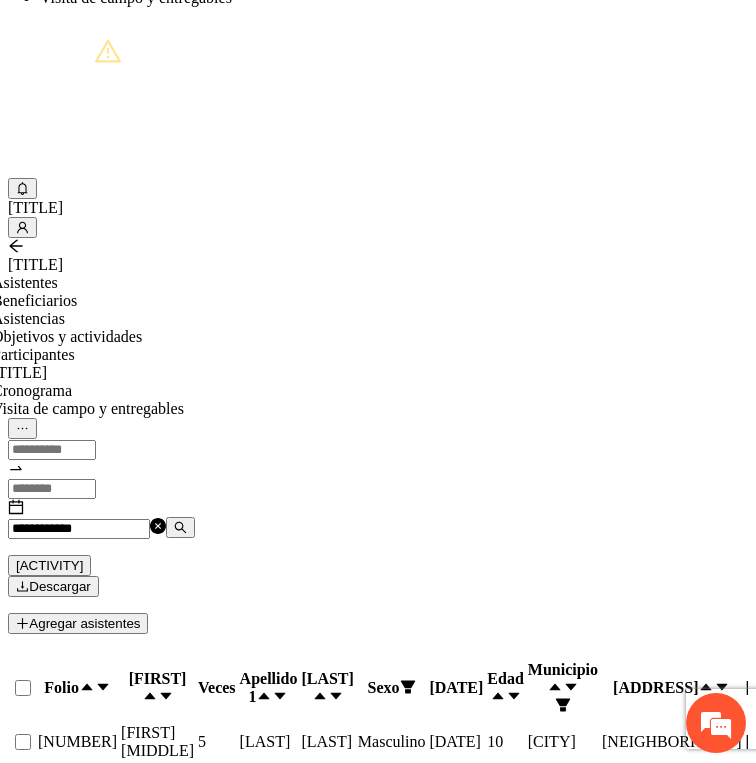 scroll, scrollTop: 170, scrollLeft: 0, axis: vertical 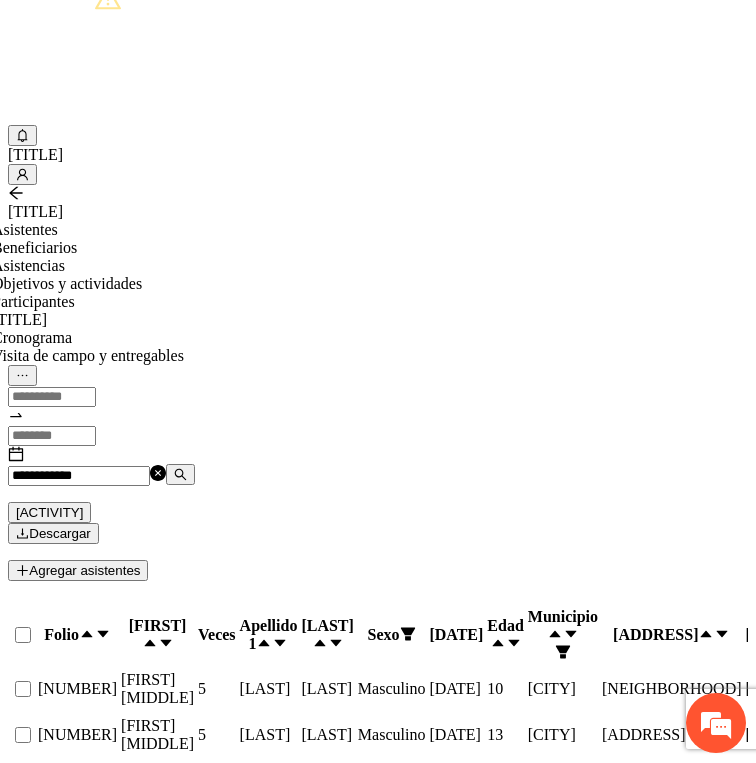 click on "**********" at bounding box center [79, 476] 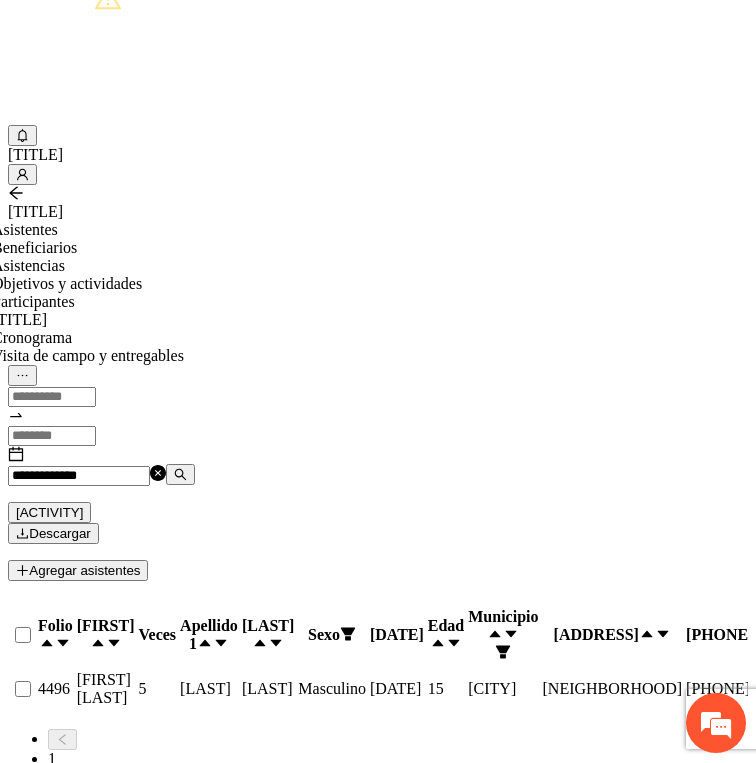 scroll, scrollTop: 0, scrollLeft: 0, axis: both 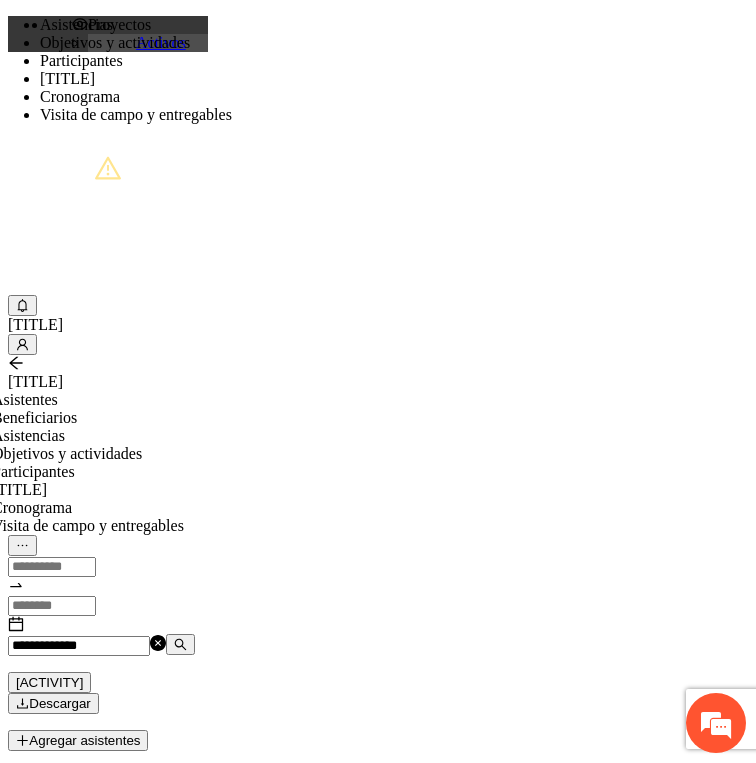 click on "**********" at bounding box center (79, 646) 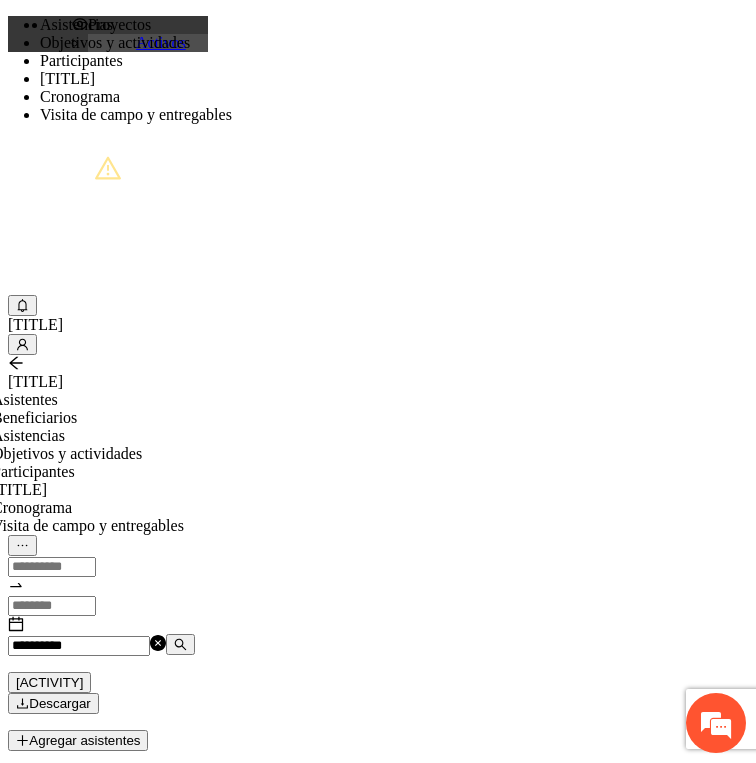 click on "**********" at bounding box center [79, 646] 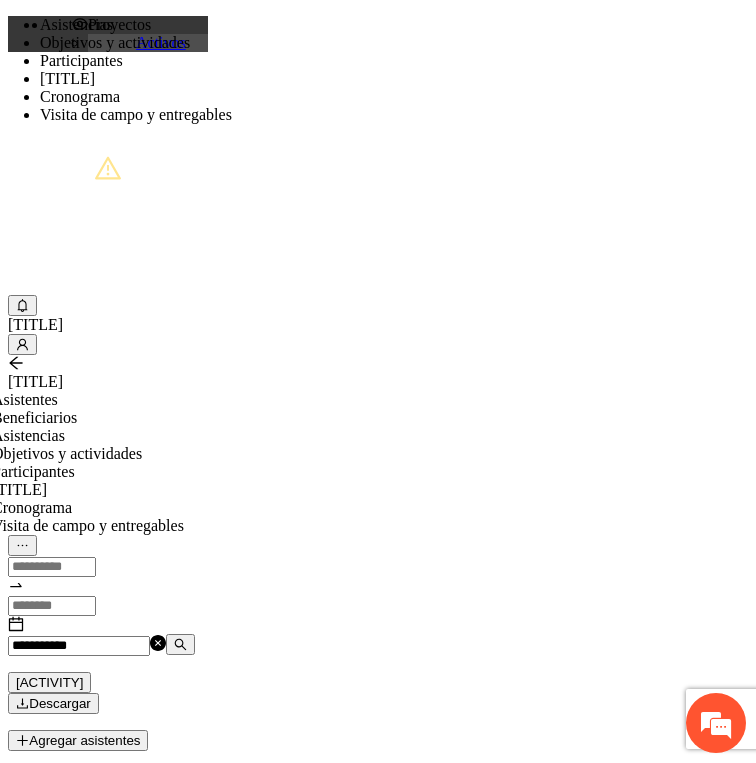 click on "**********" at bounding box center [79, 646] 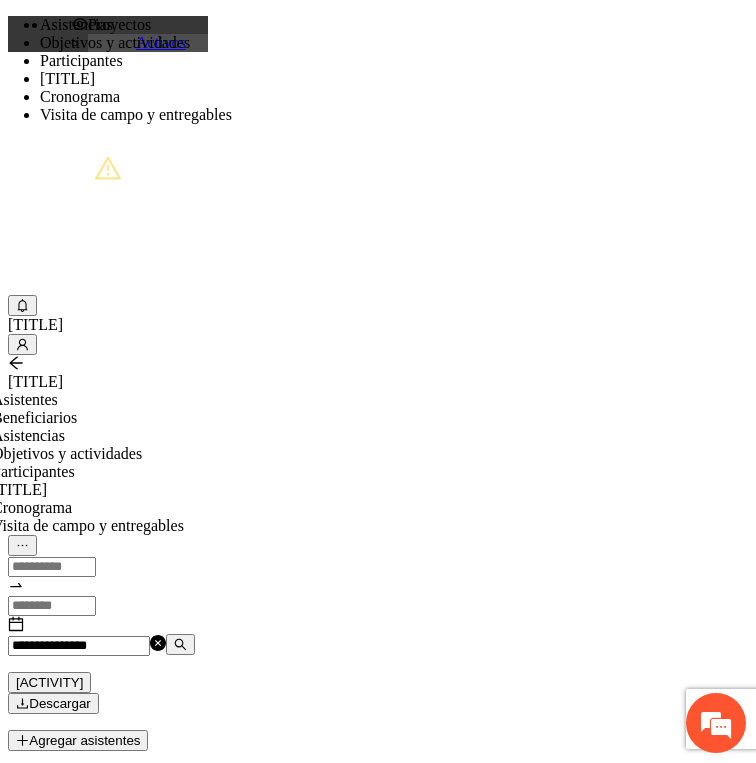 click on "**********" at bounding box center (79, 646) 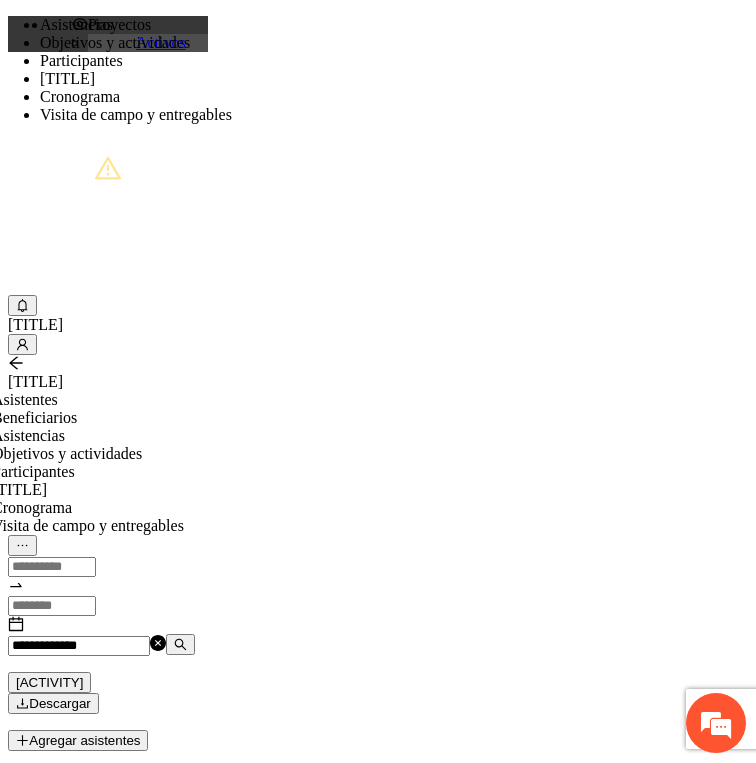 click on "**********" at bounding box center (87, 643) 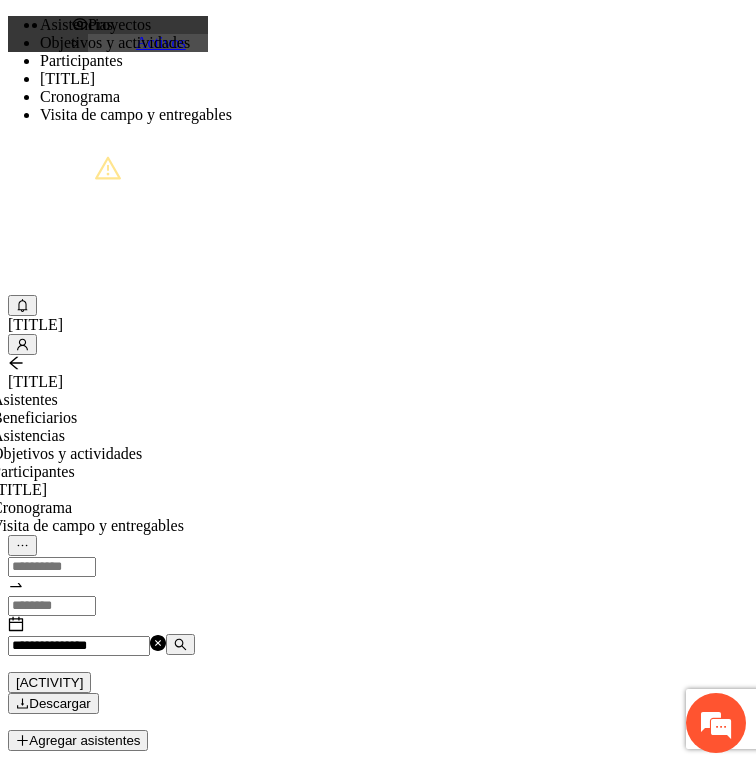 type on "**********" 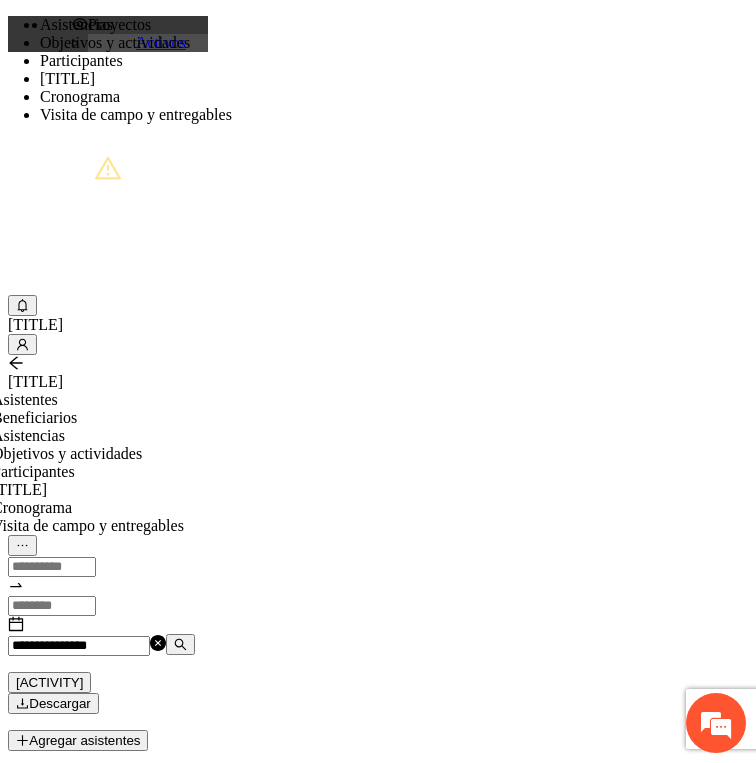 click on "[ACTIVITY]" at bounding box center [49, 682] 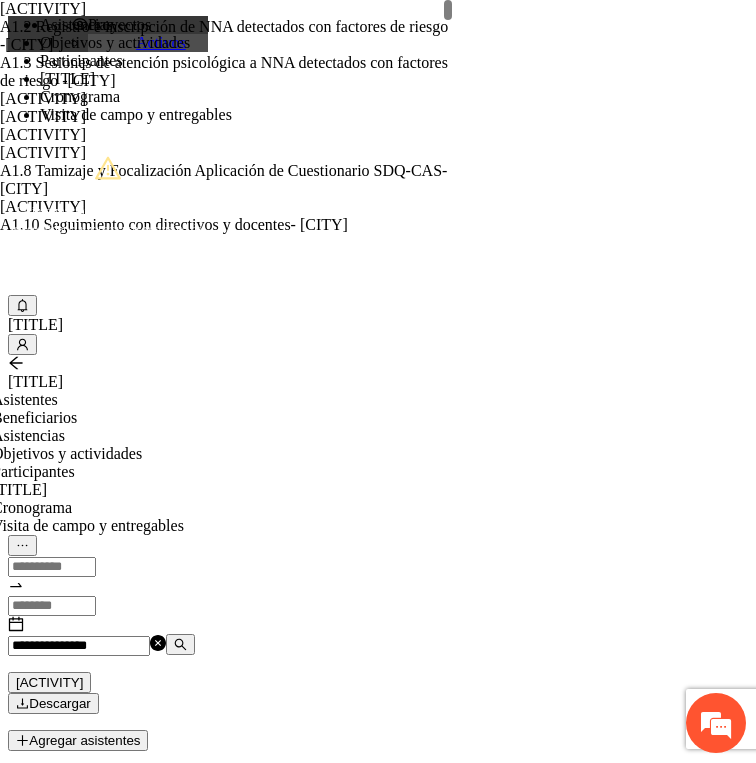 click on "[ACTIVITY]" at bounding box center [258, 1108] 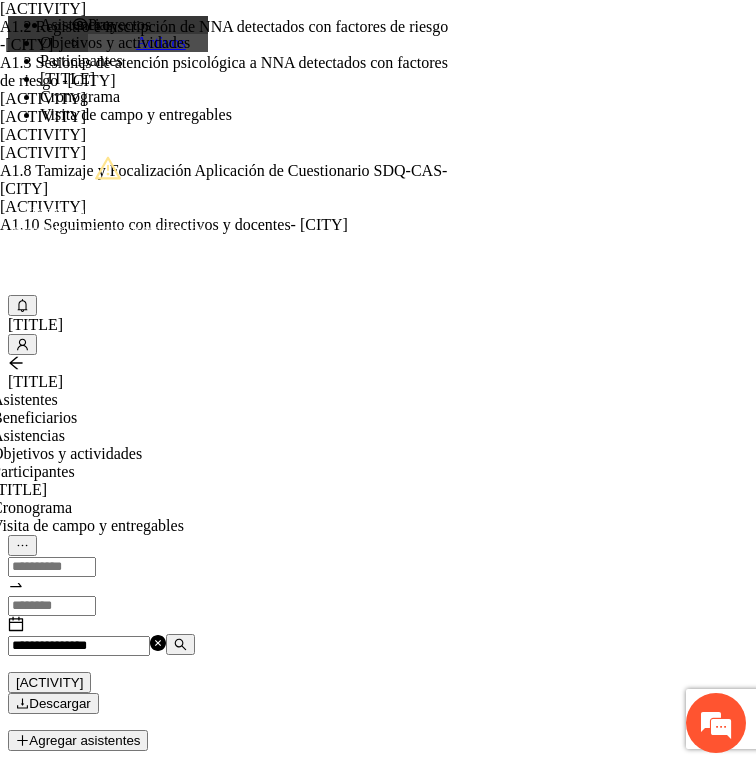 click at bounding box center (72, 1221) 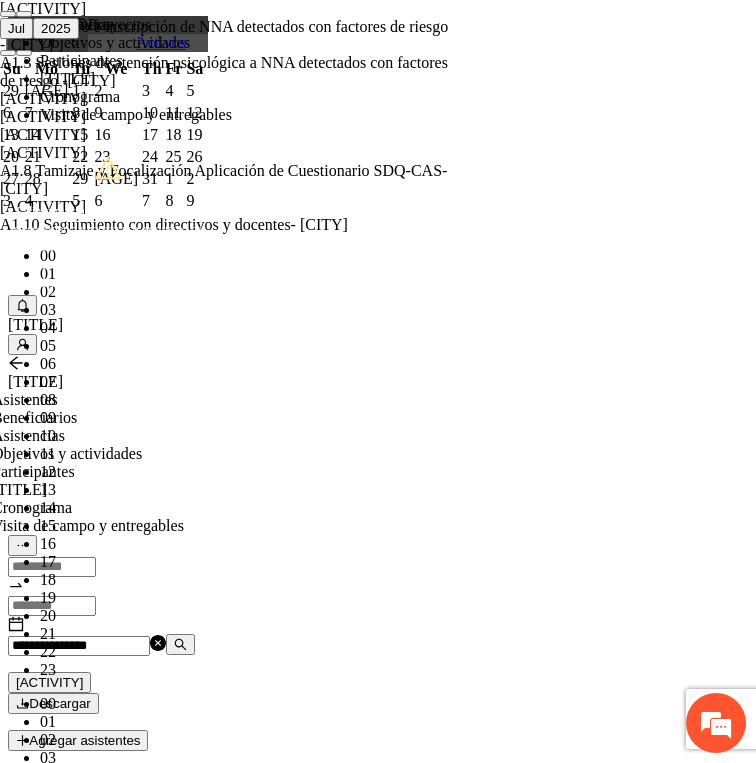 paste on "**********" 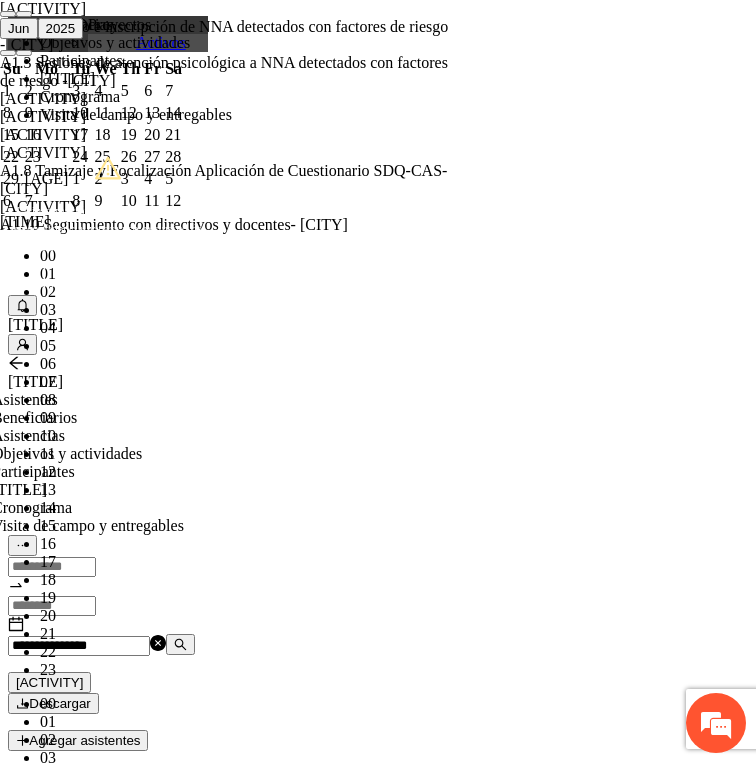 scroll, scrollTop: 252, scrollLeft: 0, axis: vertical 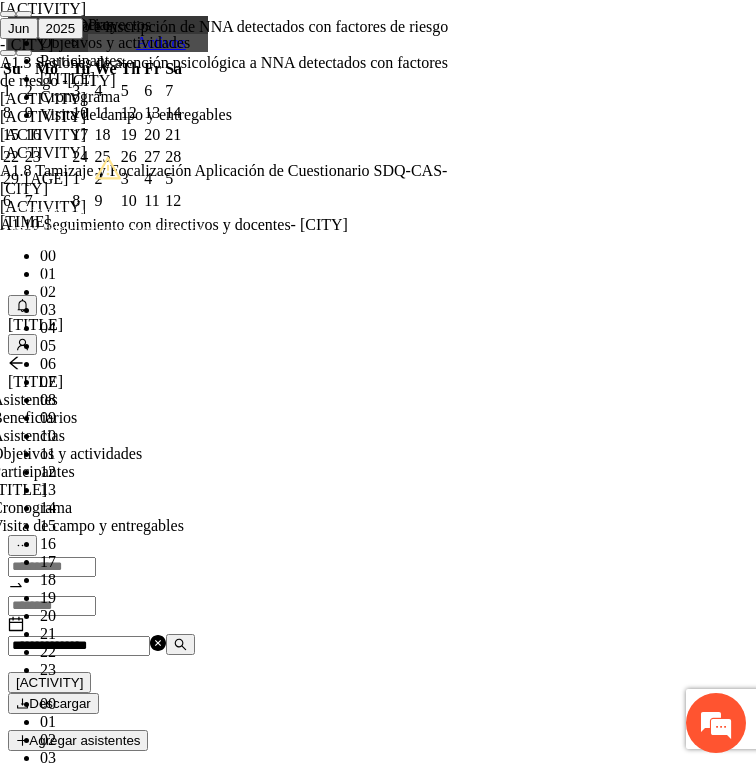 type on "**********" 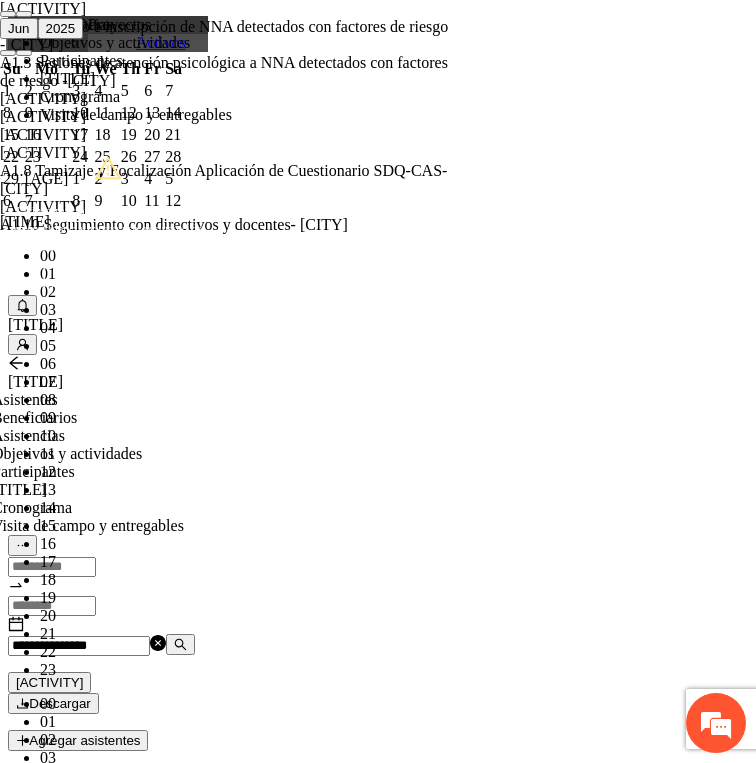 click on "Guardar" at bounding box center [109, 1241] 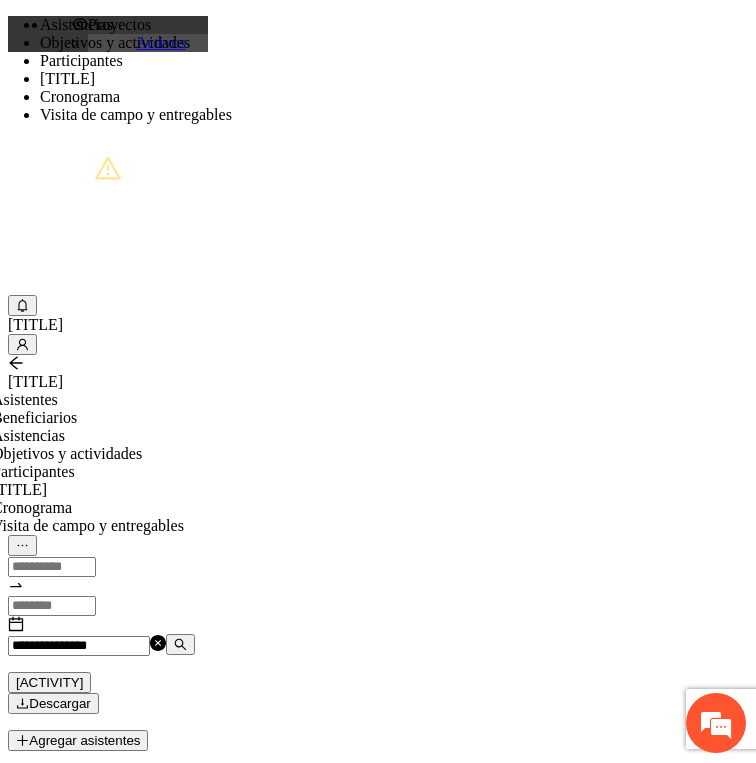 click on "**********" at bounding box center [79, 646] 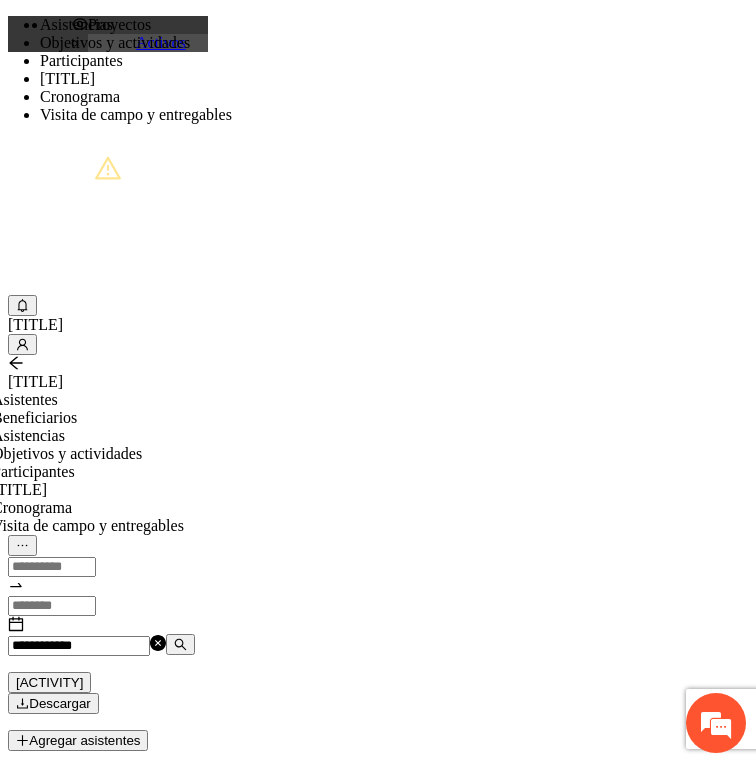 click on "**********" at bounding box center (79, 646) 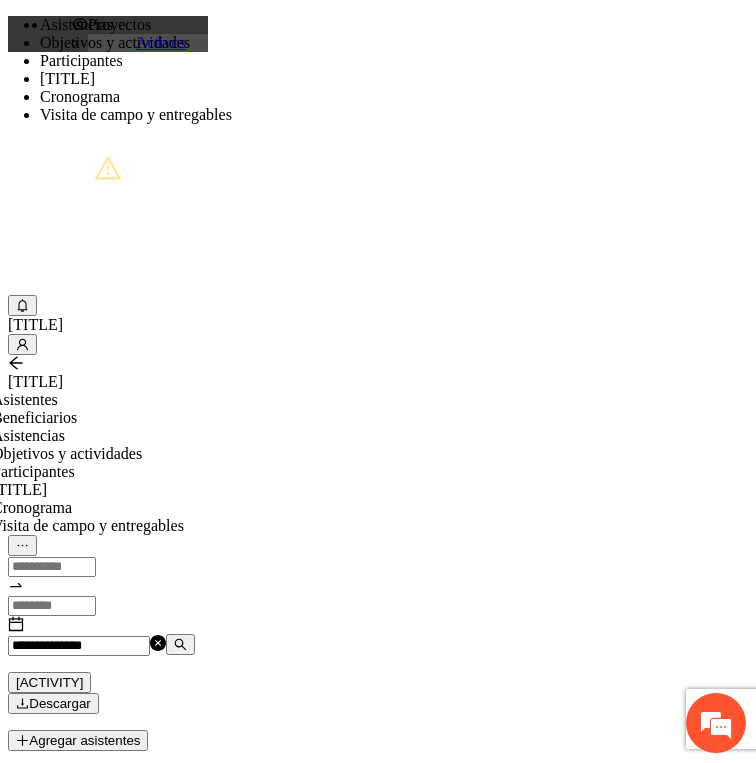 type on "**********" 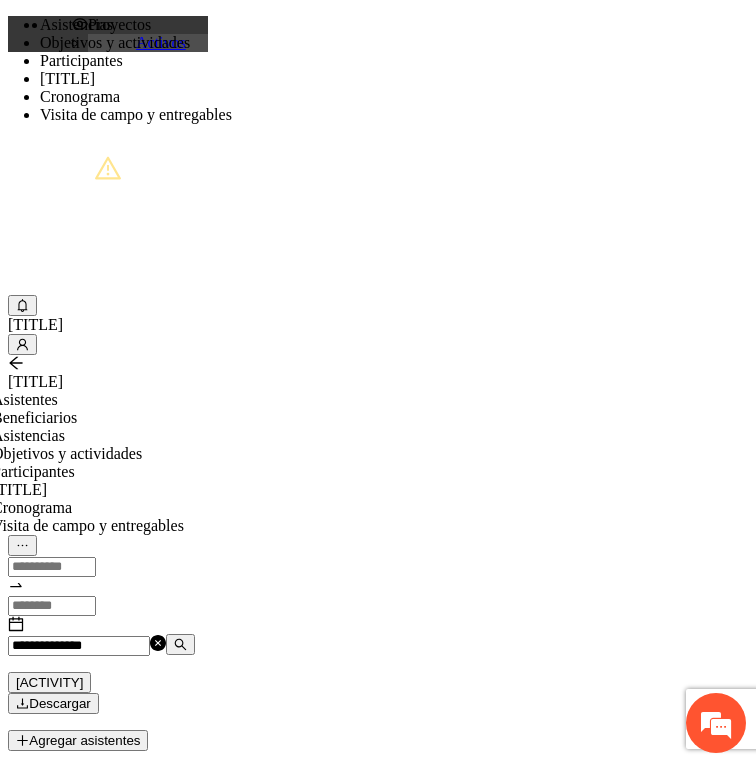 click on "[ACTIVITY]" at bounding box center [49, 682] 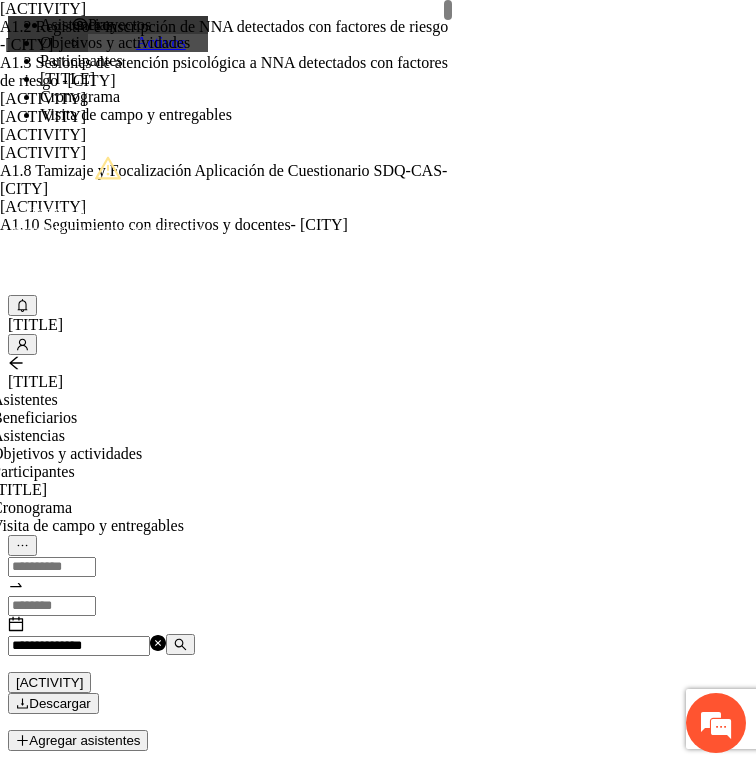 click on "[ACTIVITY]" at bounding box center [258, 1108] 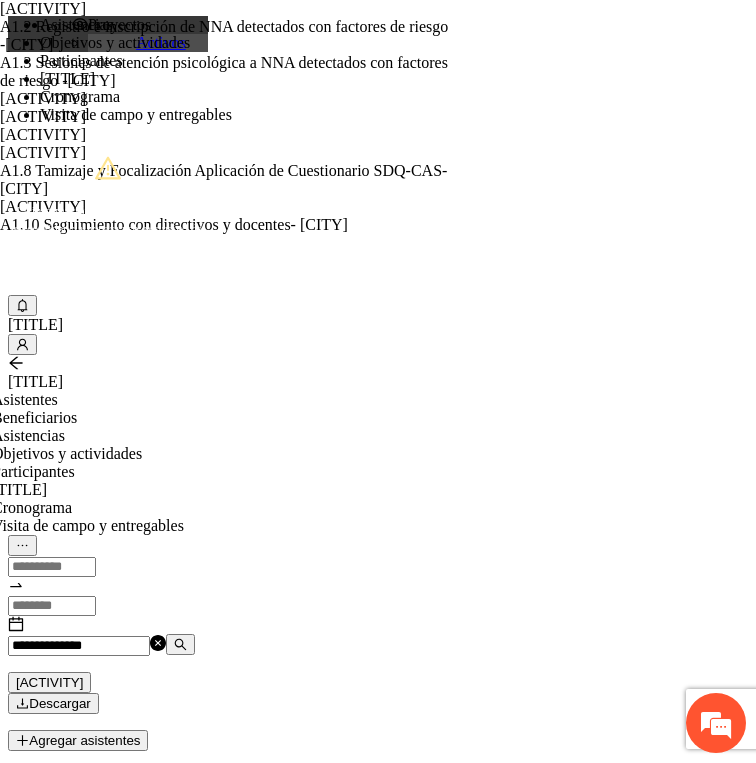 click at bounding box center (72, 1221) 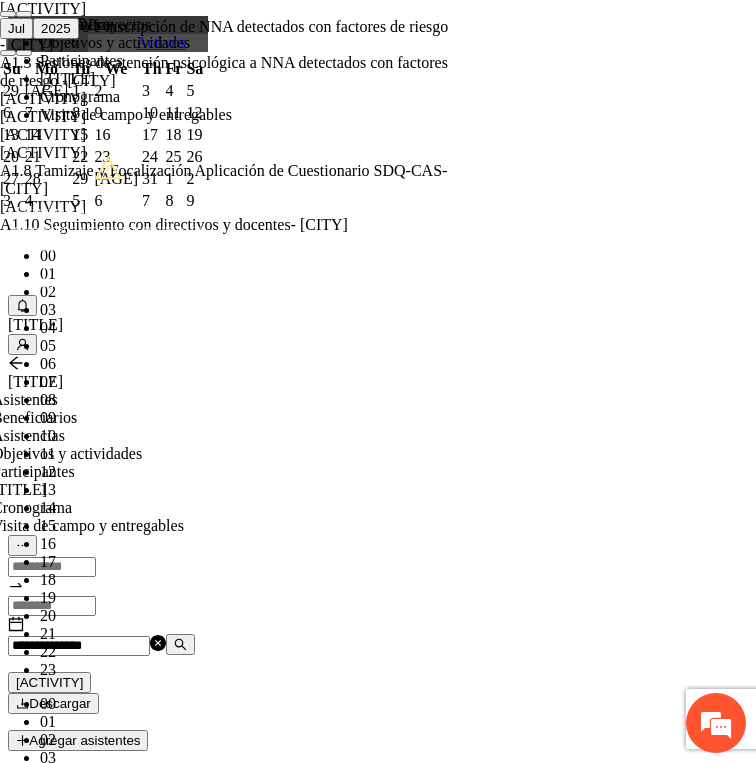 paste on "**********" 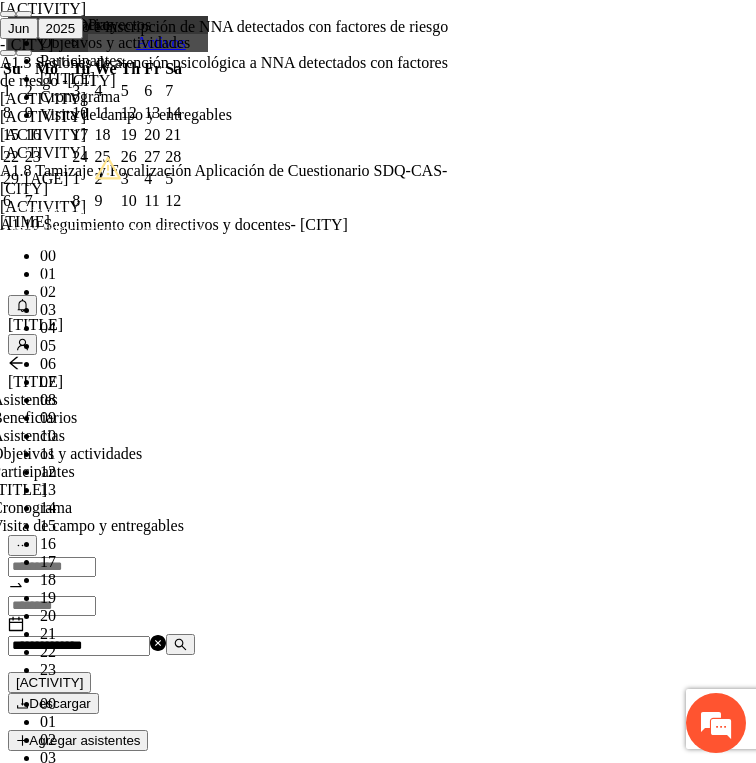 scroll, scrollTop: 252, scrollLeft: 0, axis: vertical 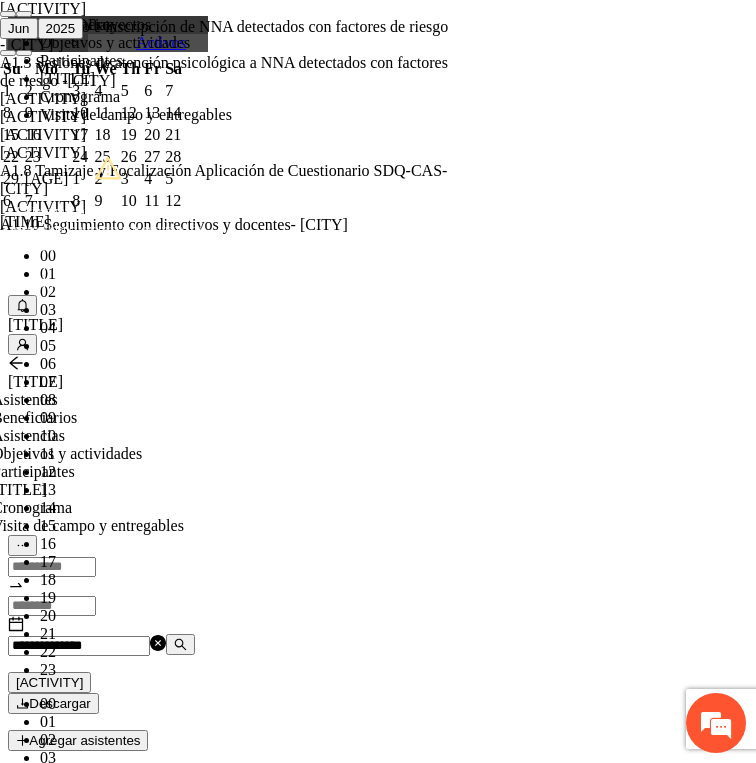 type on "**********" 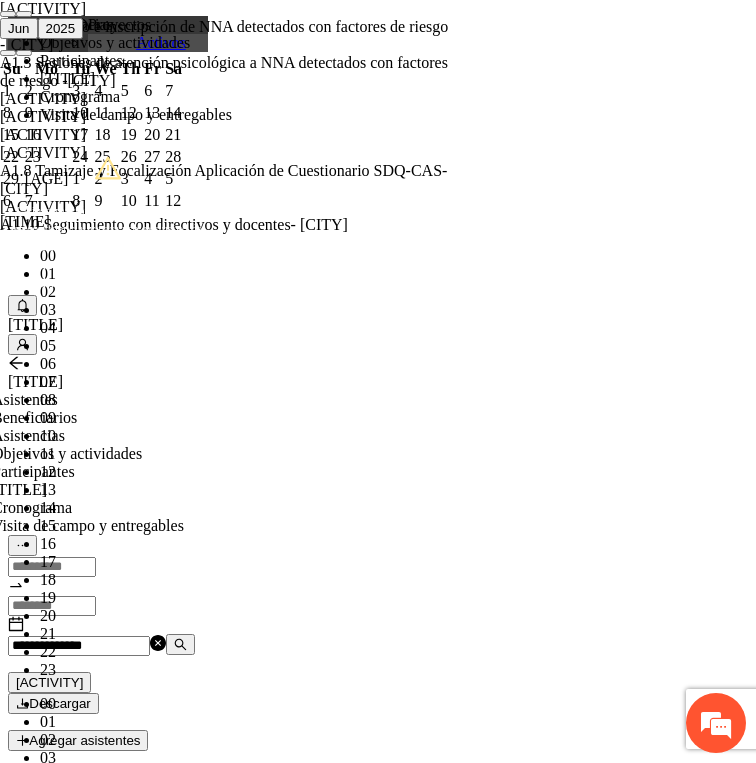 click on "Guardar" at bounding box center (109, 1241) 